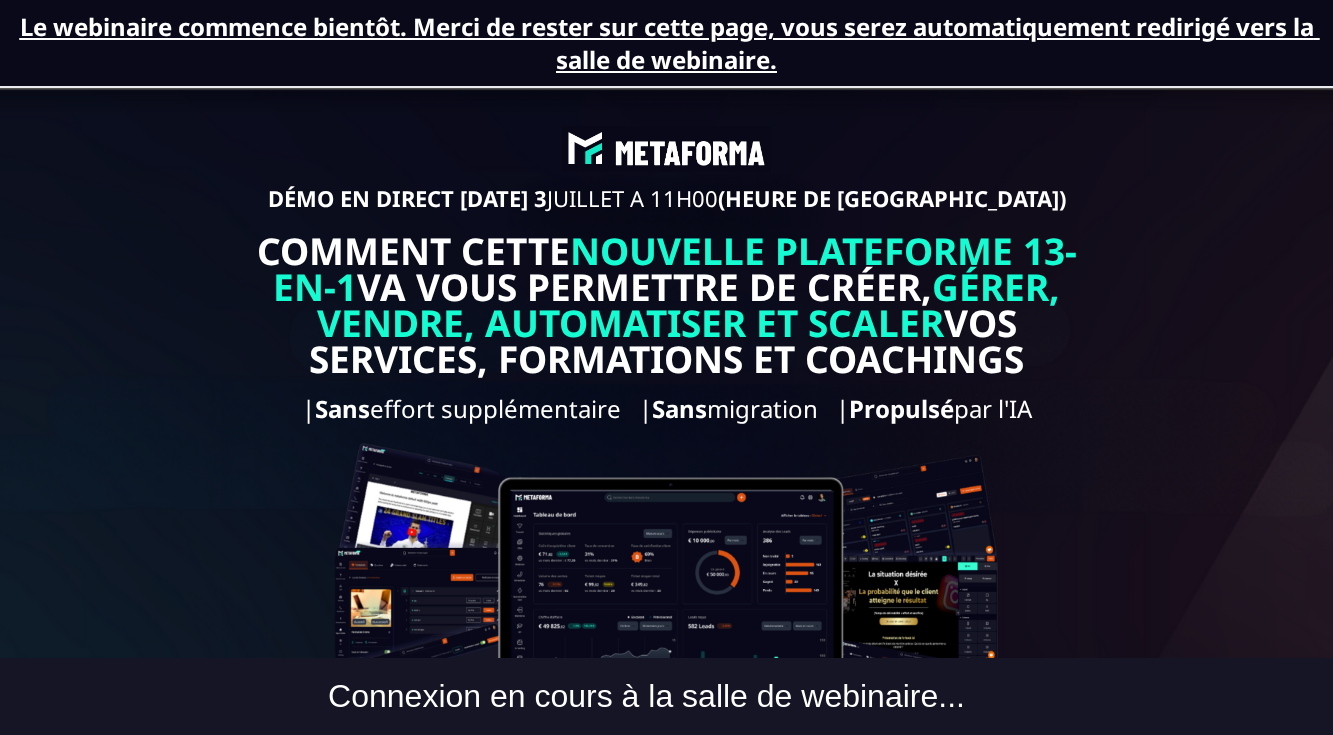 scroll, scrollTop: 0, scrollLeft: 0, axis: both 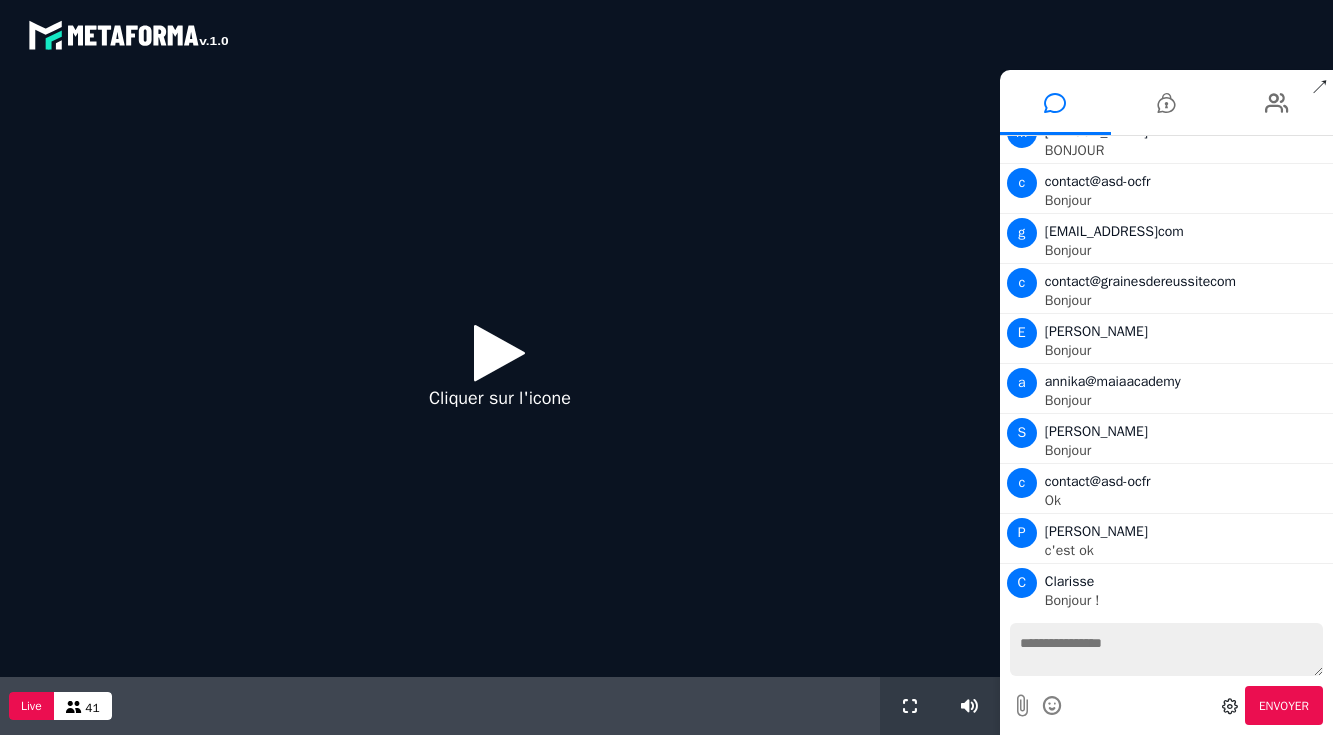 click at bounding box center [499, 352] 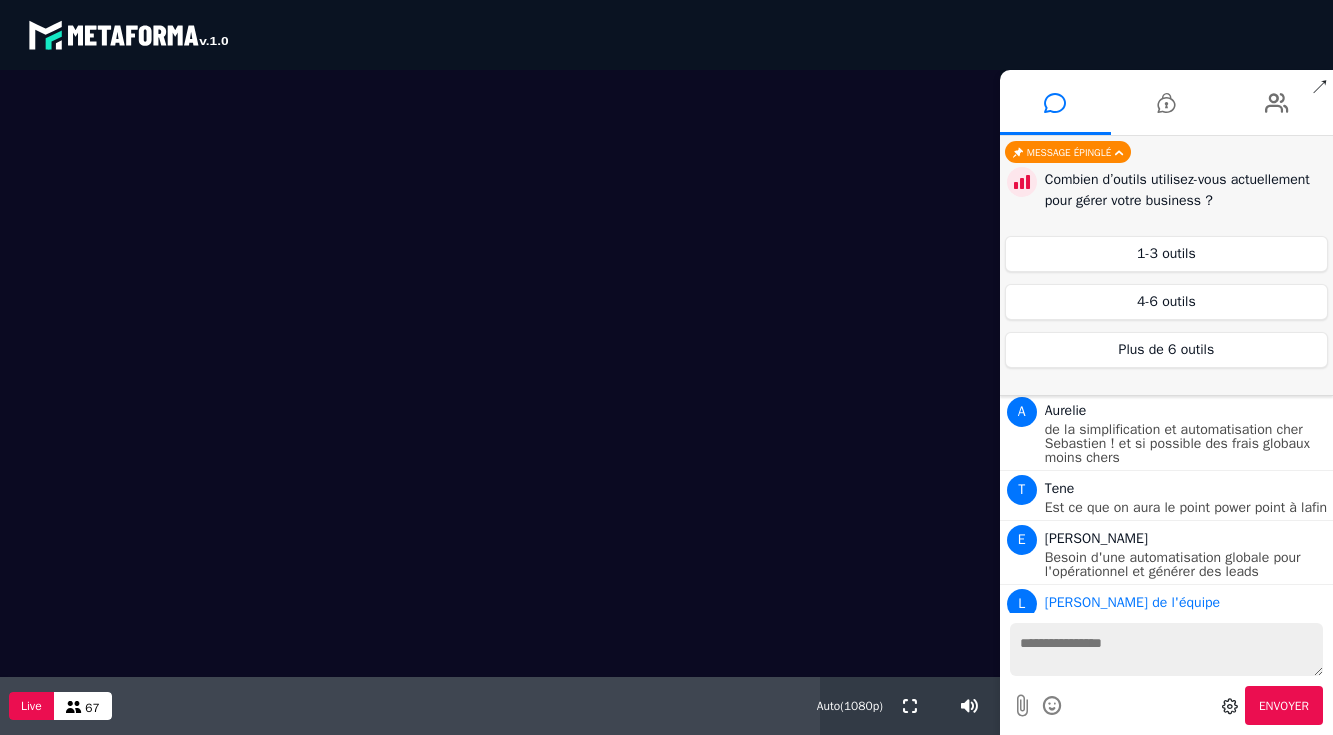 scroll, scrollTop: 3489, scrollLeft: 0, axis: vertical 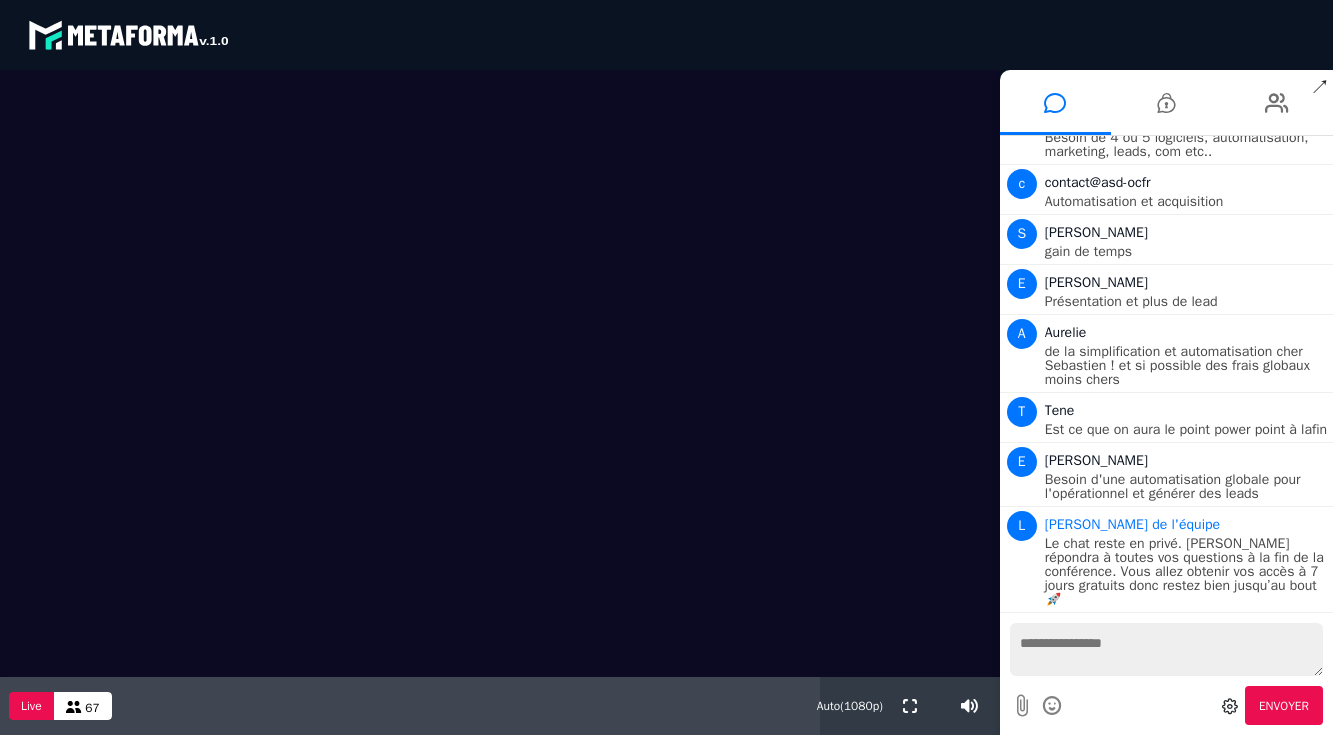 click at bounding box center [500, 373] 